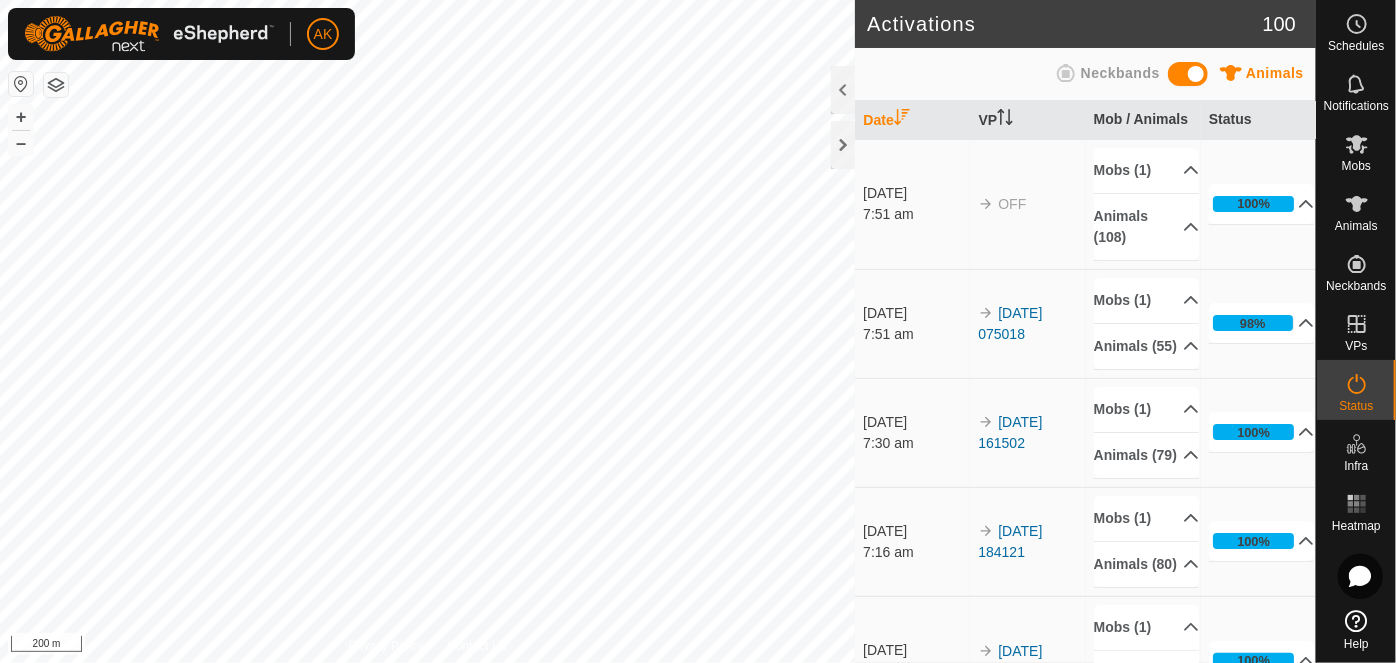 scroll, scrollTop: 0, scrollLeft: 0, axis: both 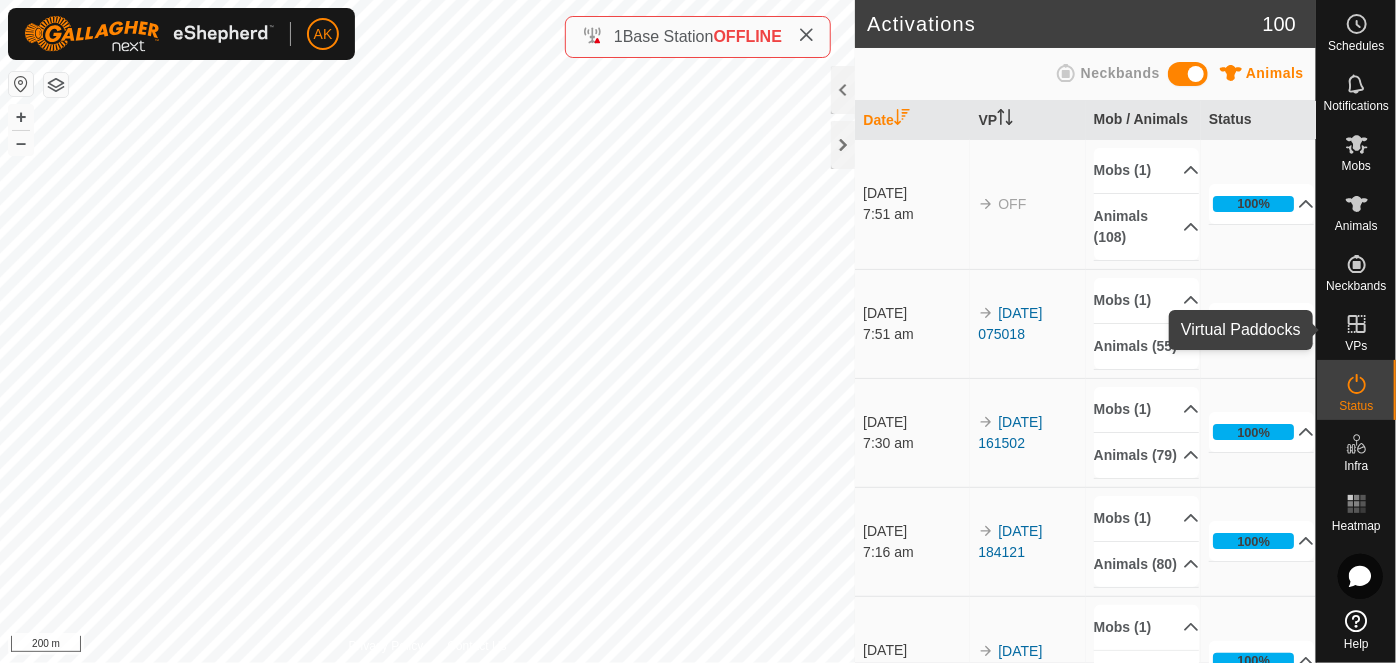 click 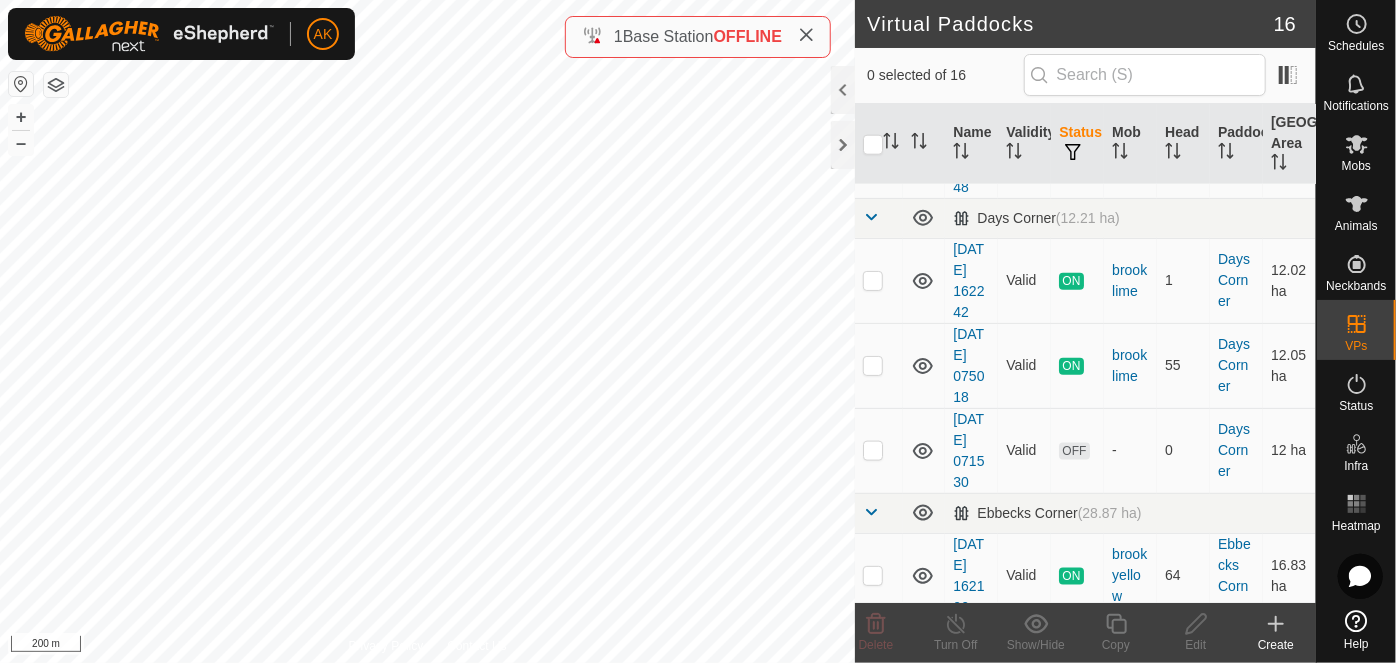 scroll, scrollTop: 1181, scrollLeft: 0, axis: vertical 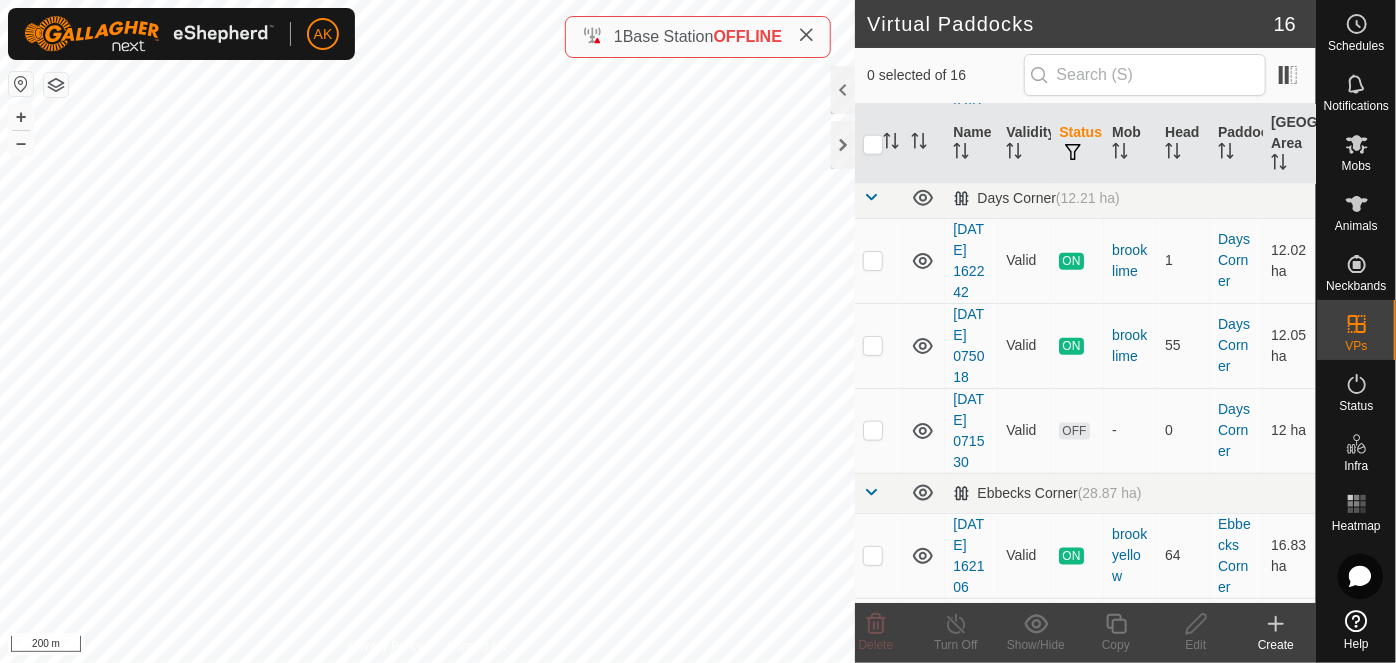 click at bounding box center (873, 136) 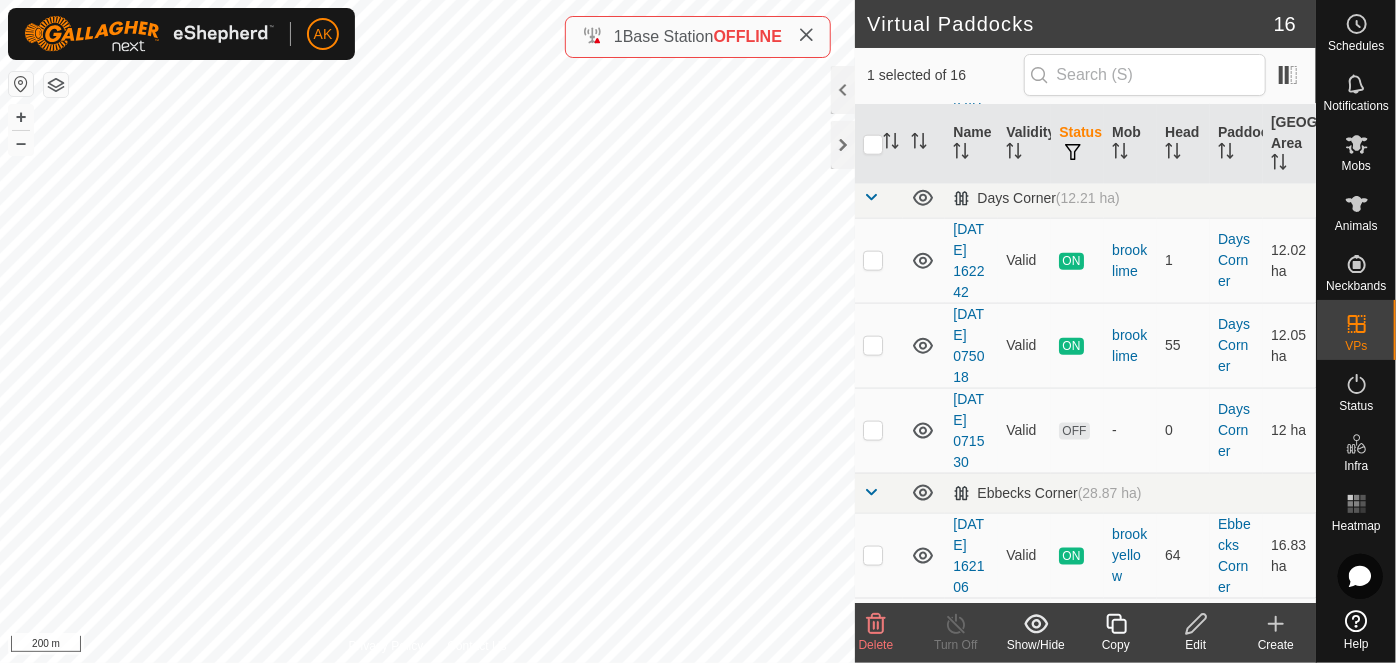 click 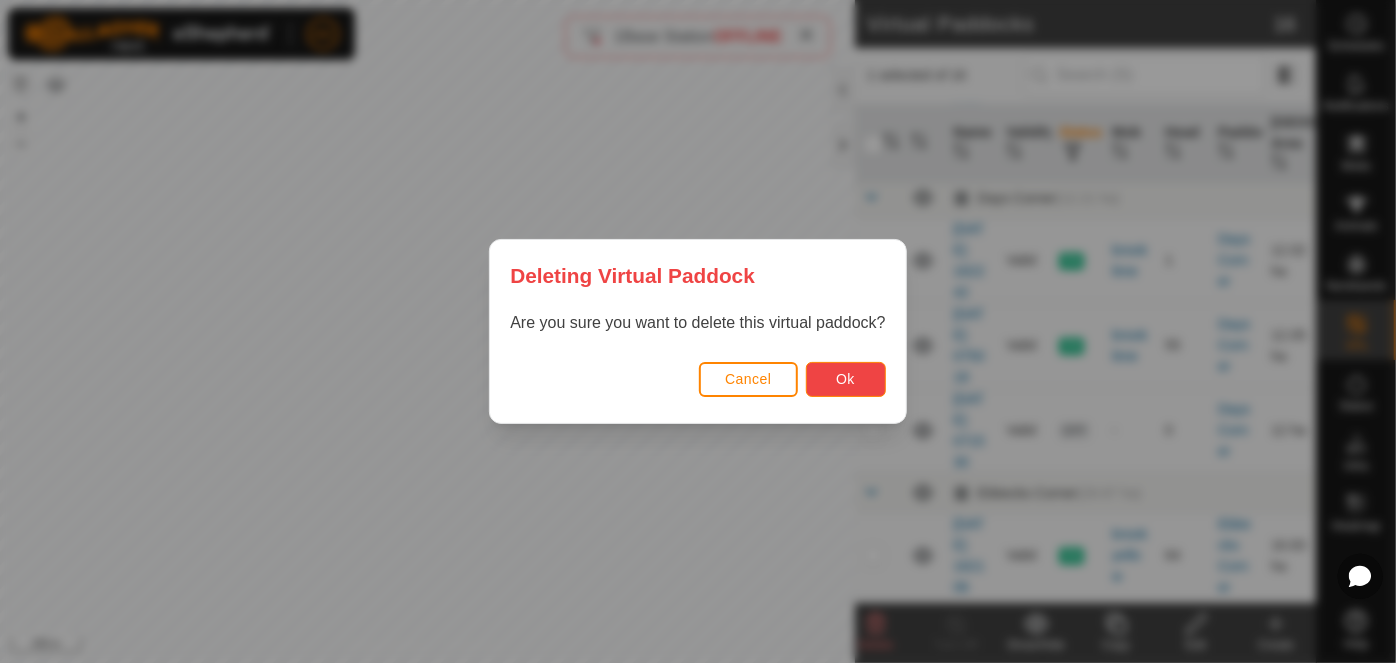 click on "Ok" at bounding box center (845, 379) 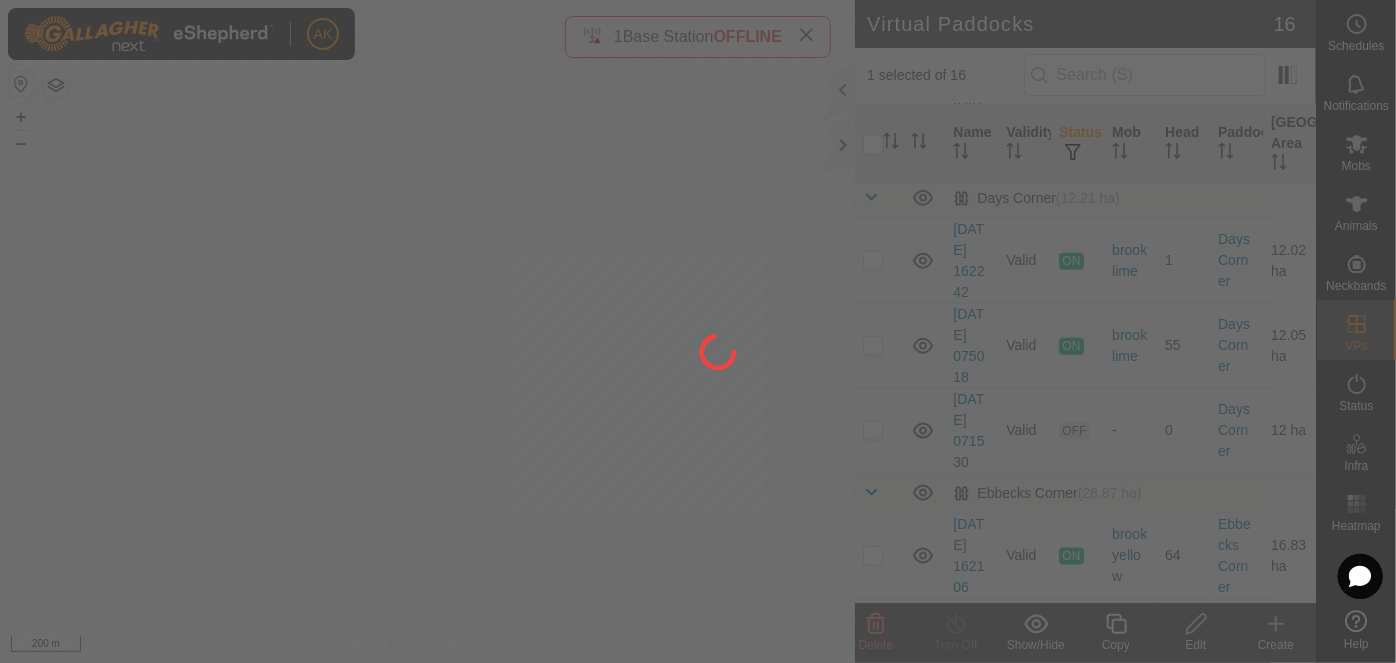 checkbox on "false" 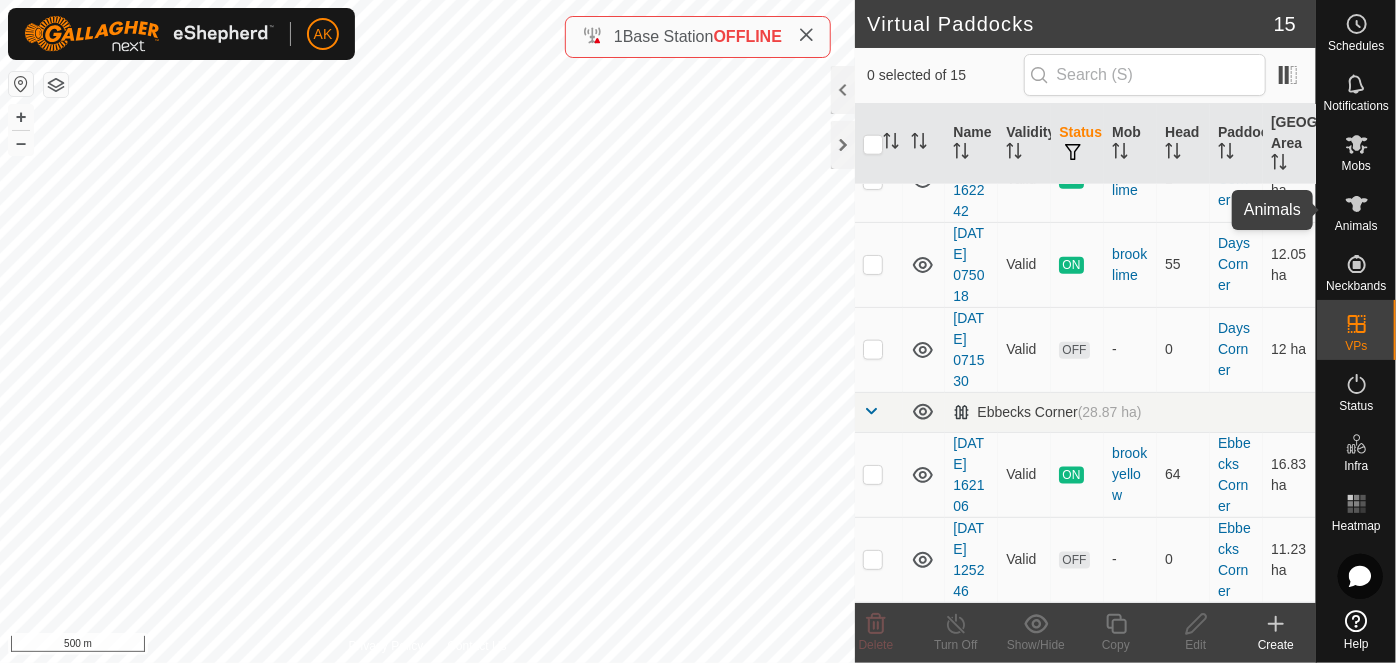 click 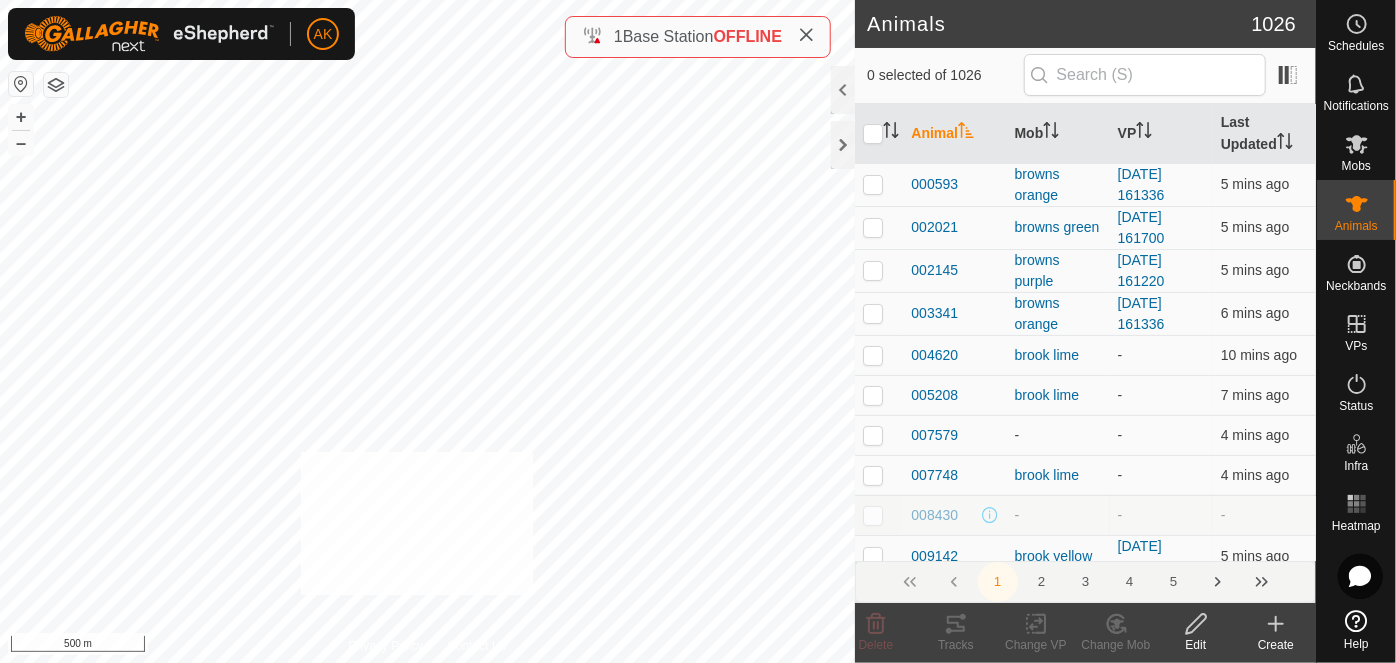 checkbox on "true" 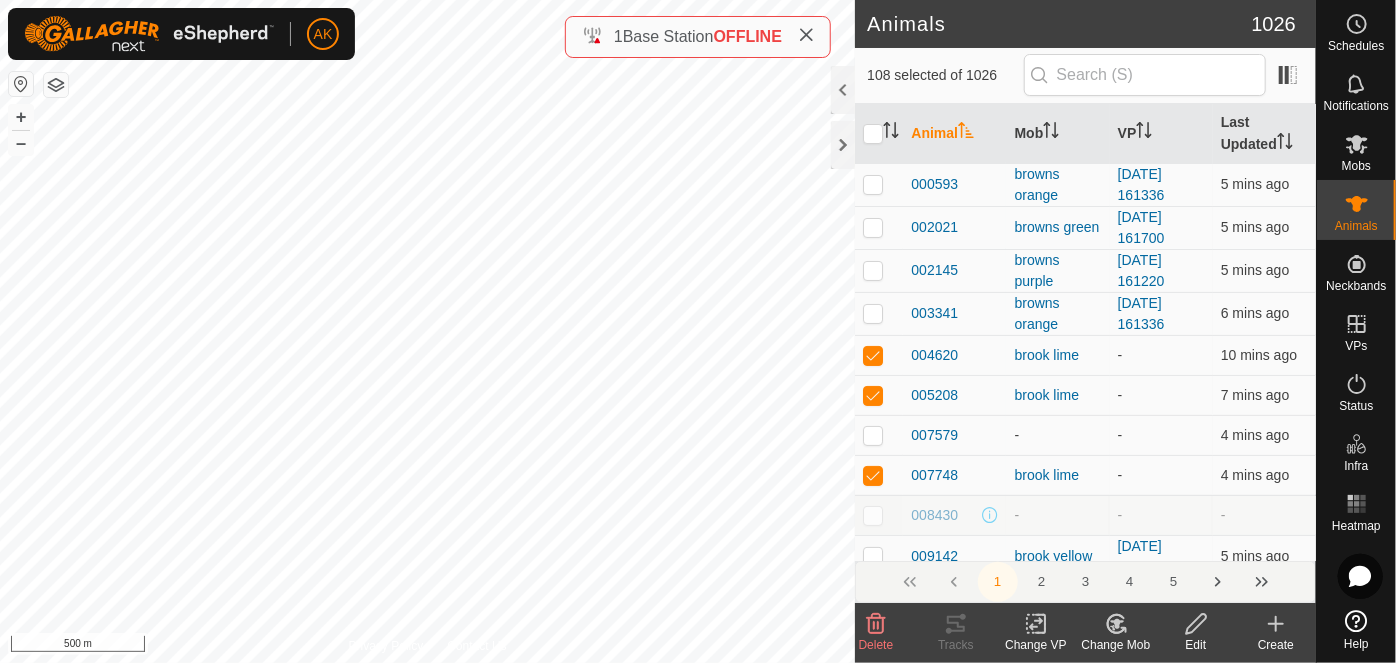 click 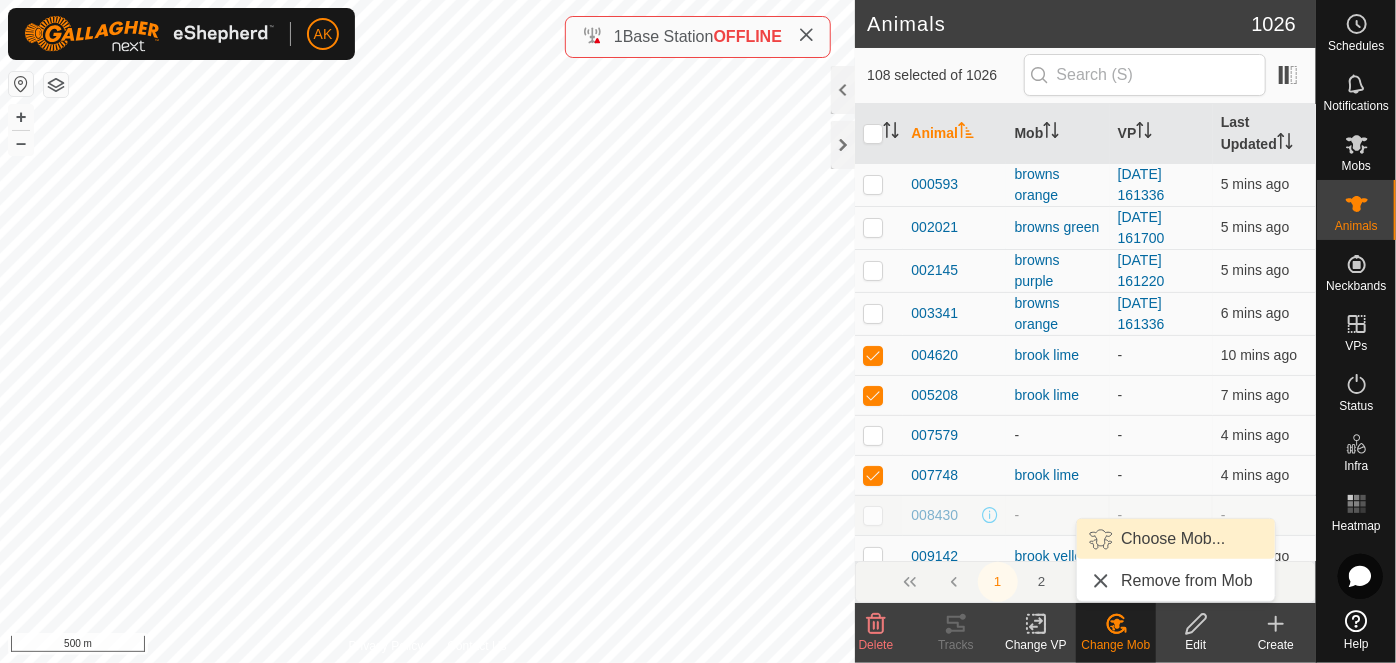 click on "Choose Mob..." at bounding box center [1176, 539] 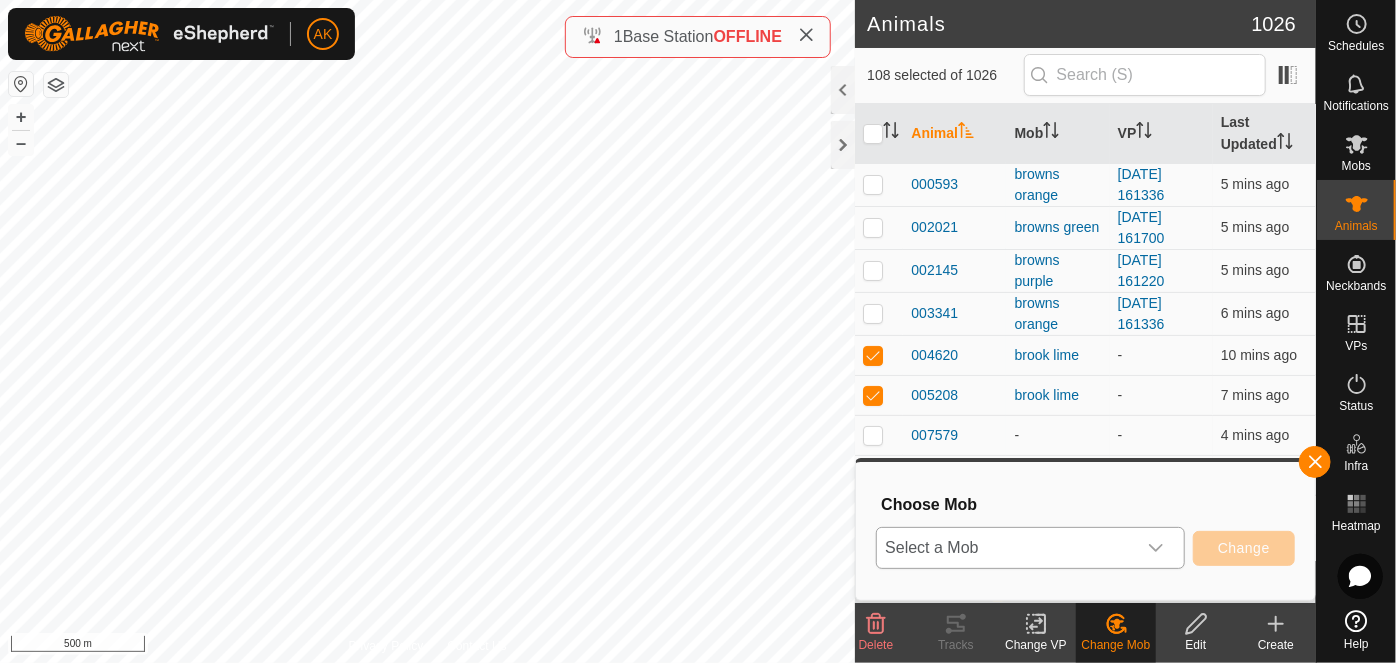 click on "Select a Mob" at bounding box center [1006, 548] 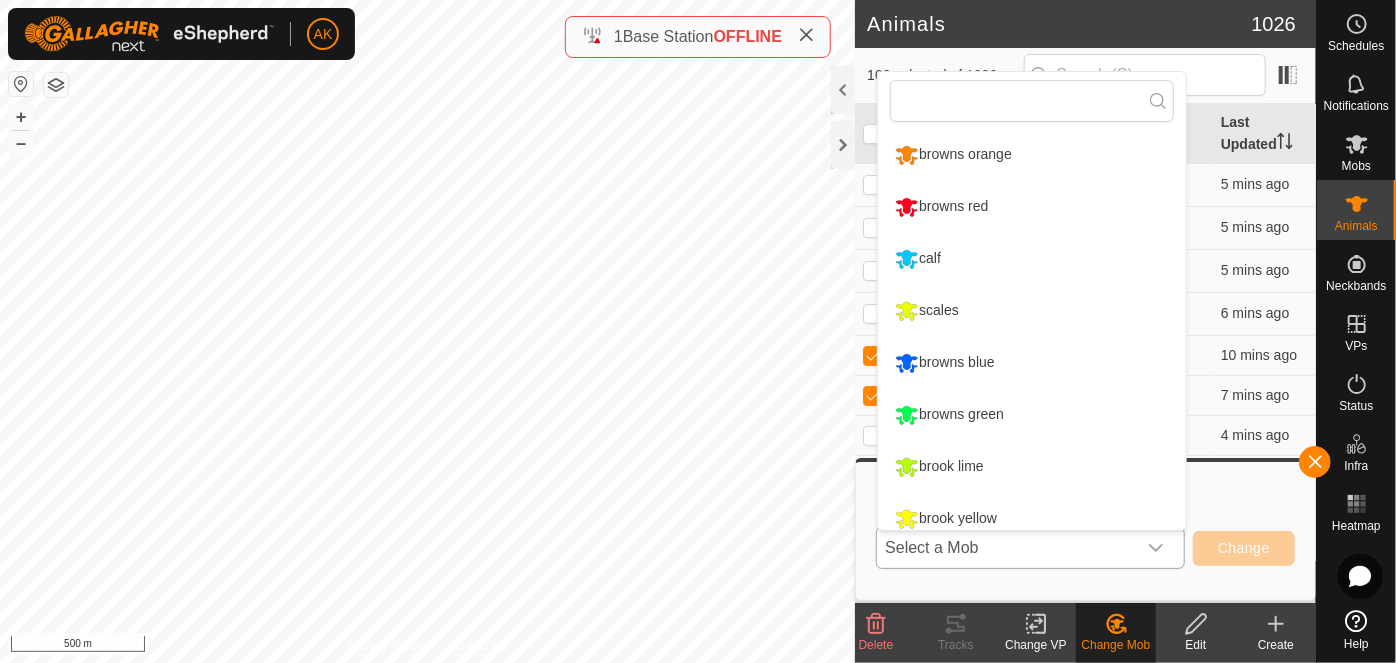 scroll, scrollTop: 13, scrollLeft: 0, axis: vertical 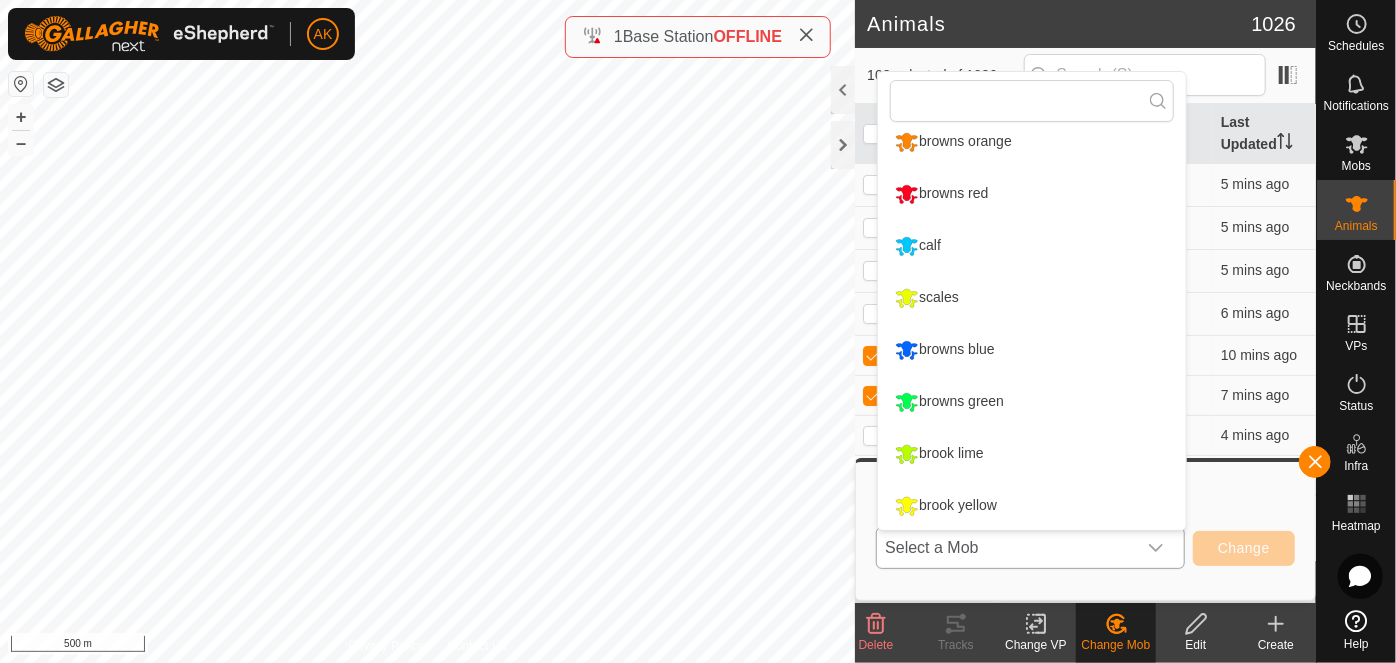 click on "brook lime" at bounding box center (1032, 454) 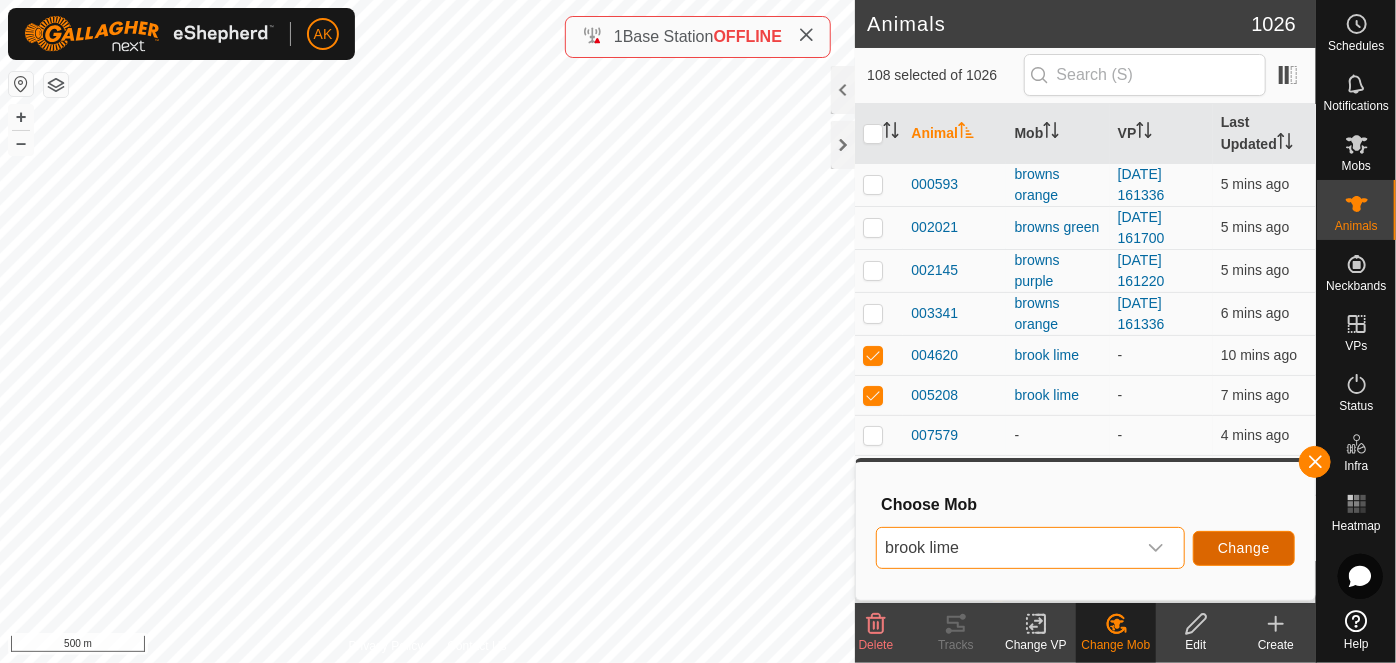 click on "Change" at bounding box center (1244, 548) 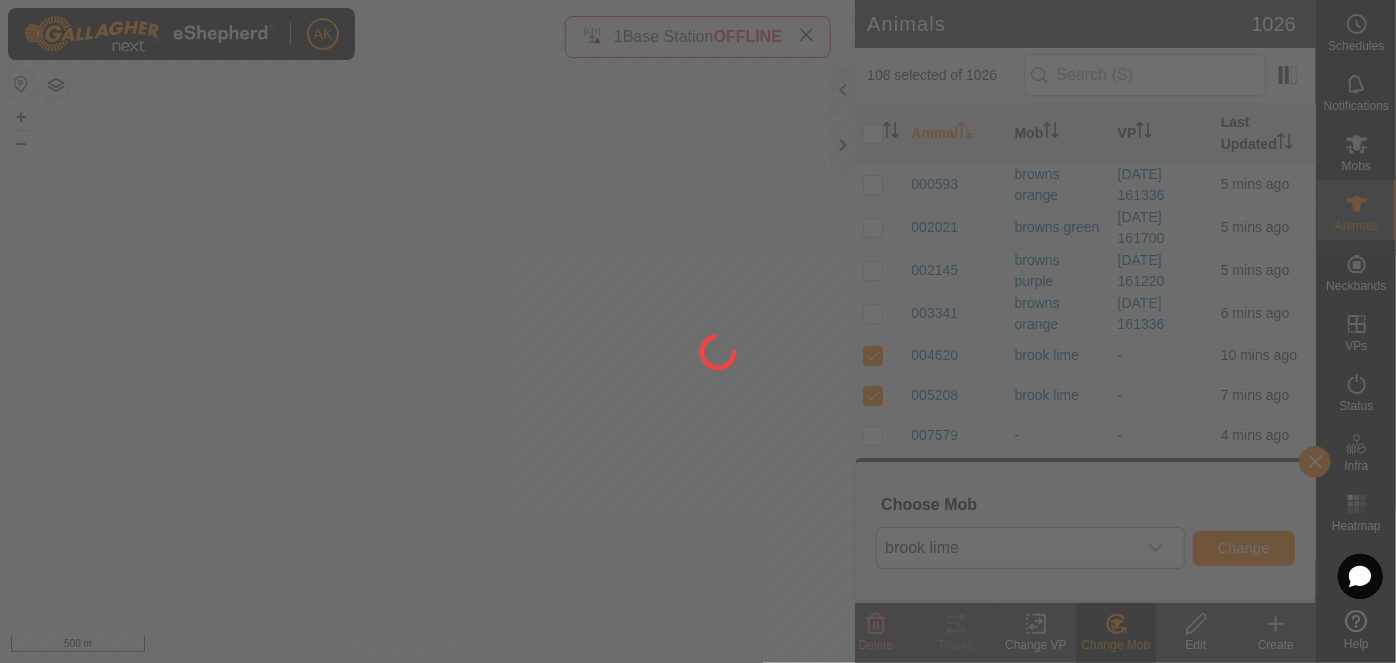 checkbox on "false" 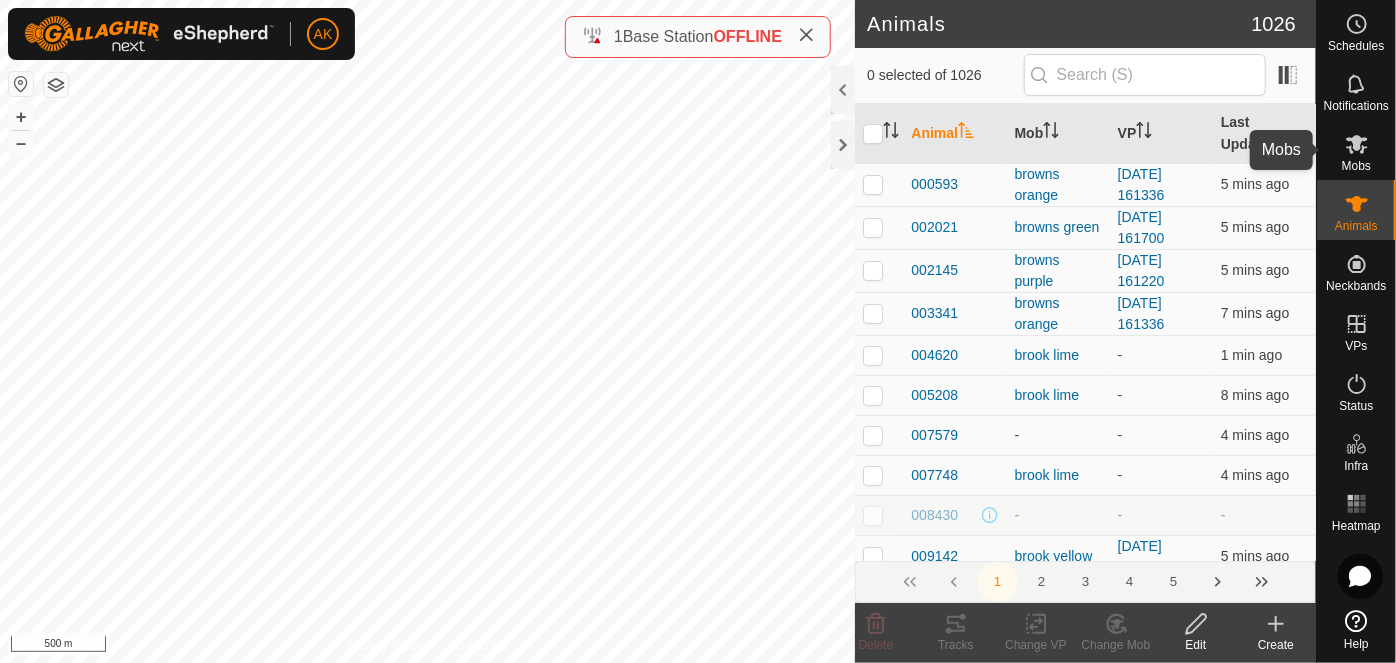click 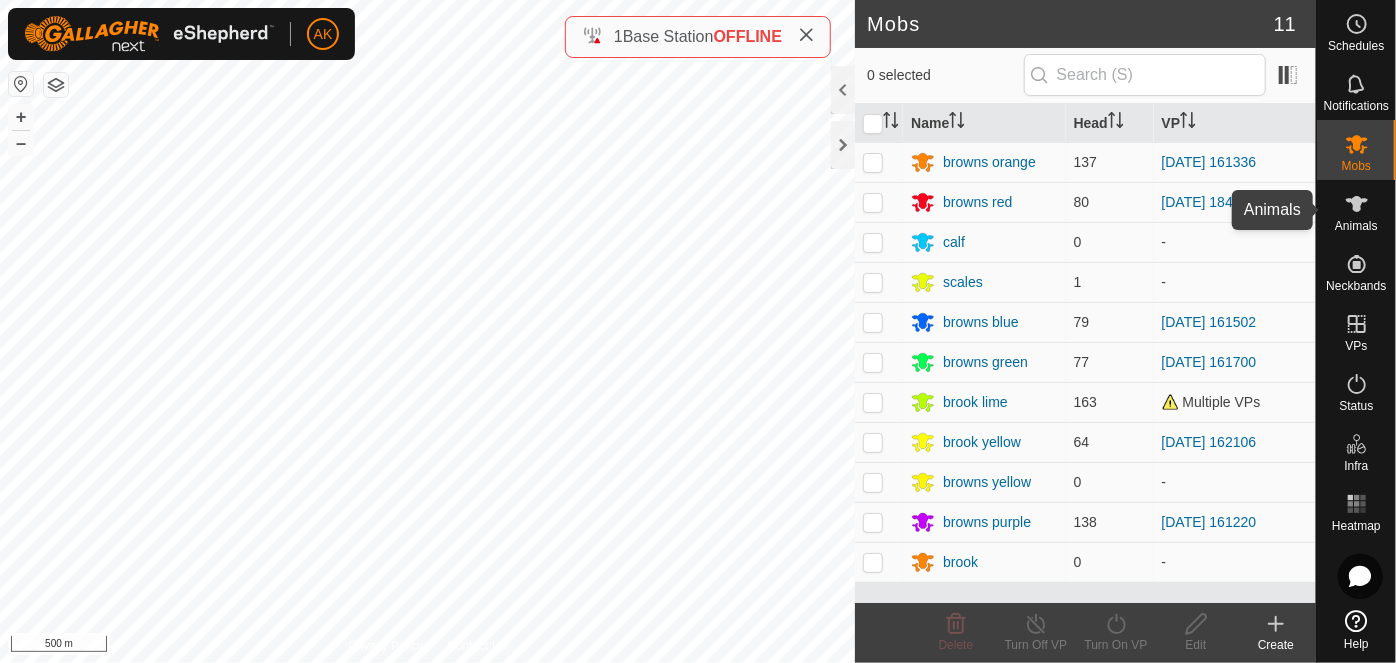 click 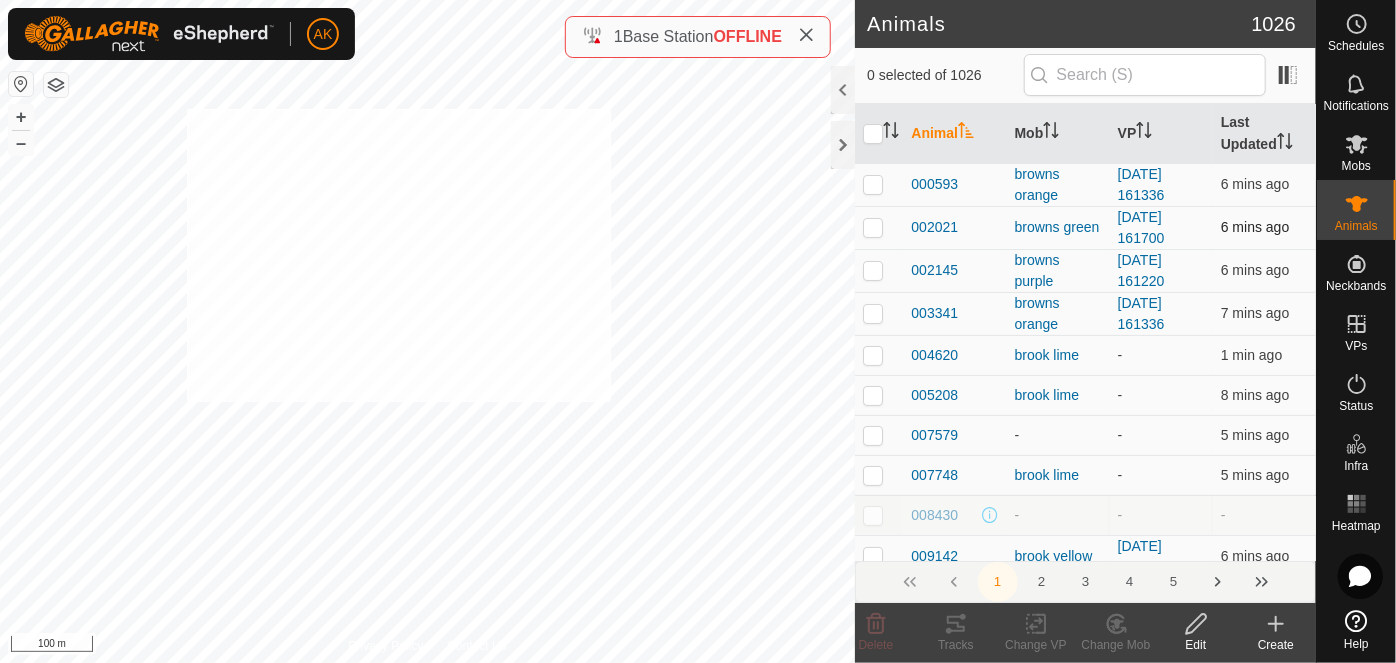 checkbox on "true" 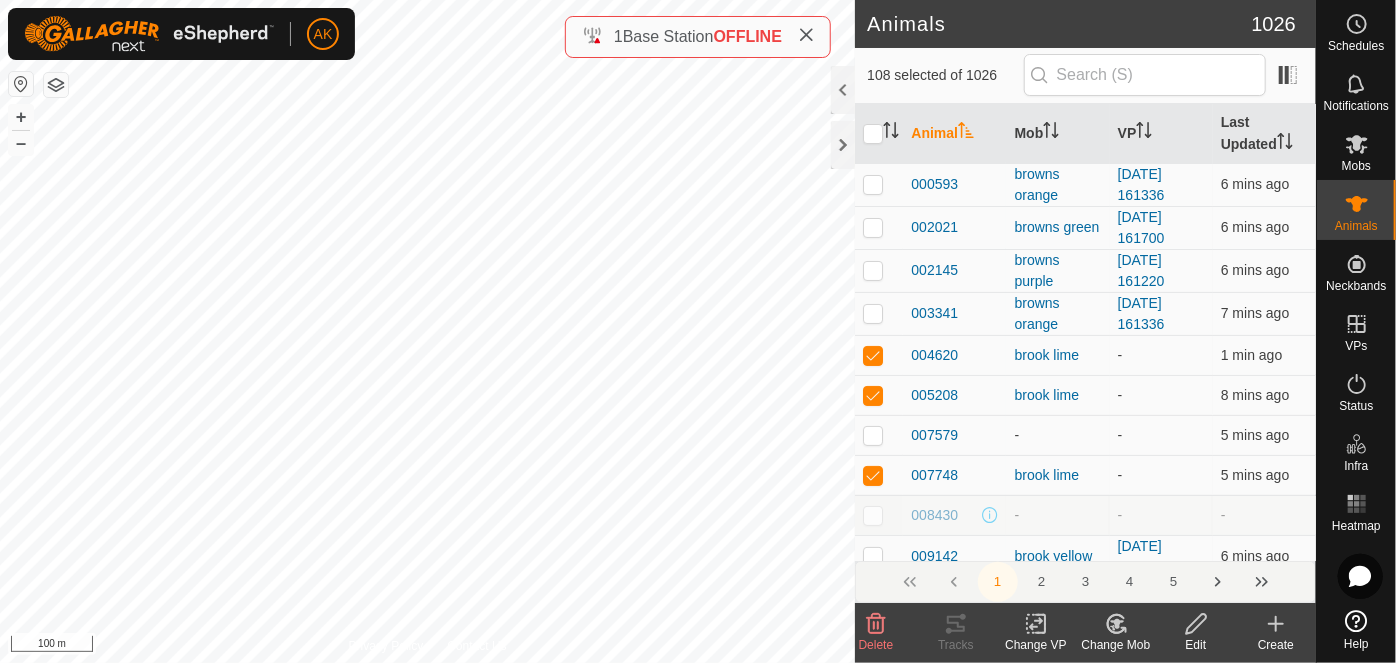 click 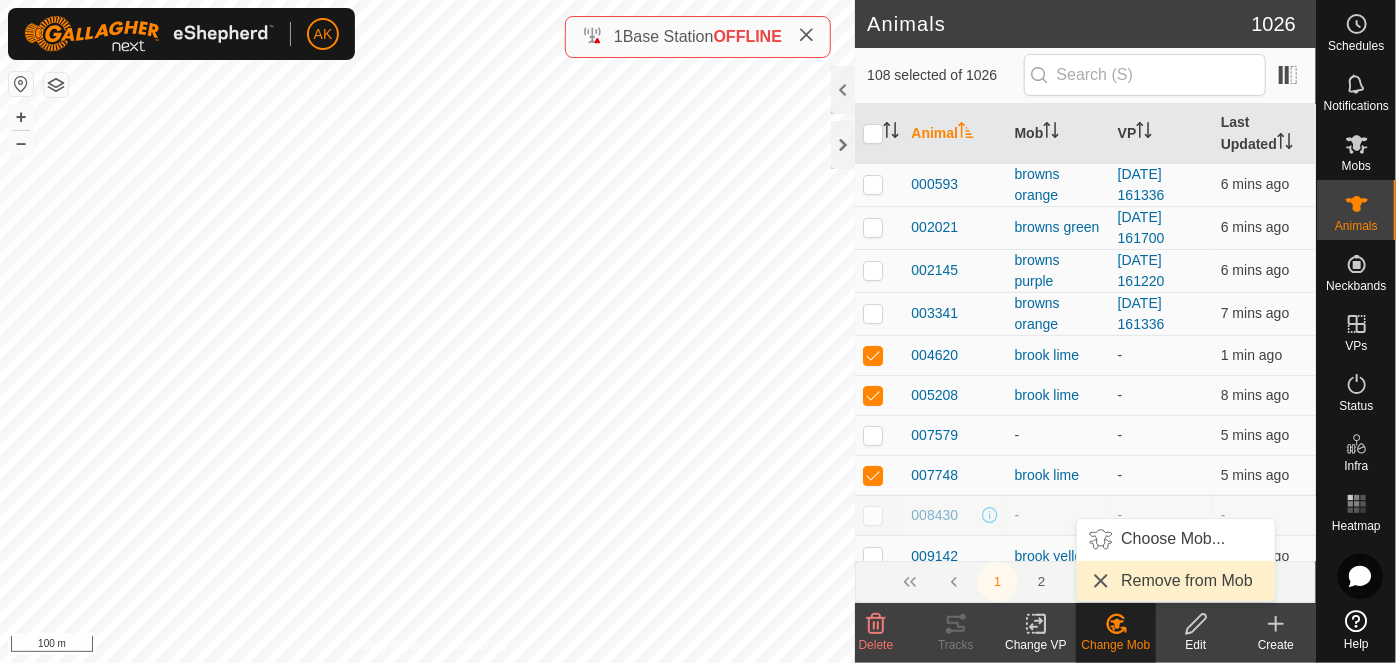 click on "Remove from Mob" at bounding box center [1176, 581] 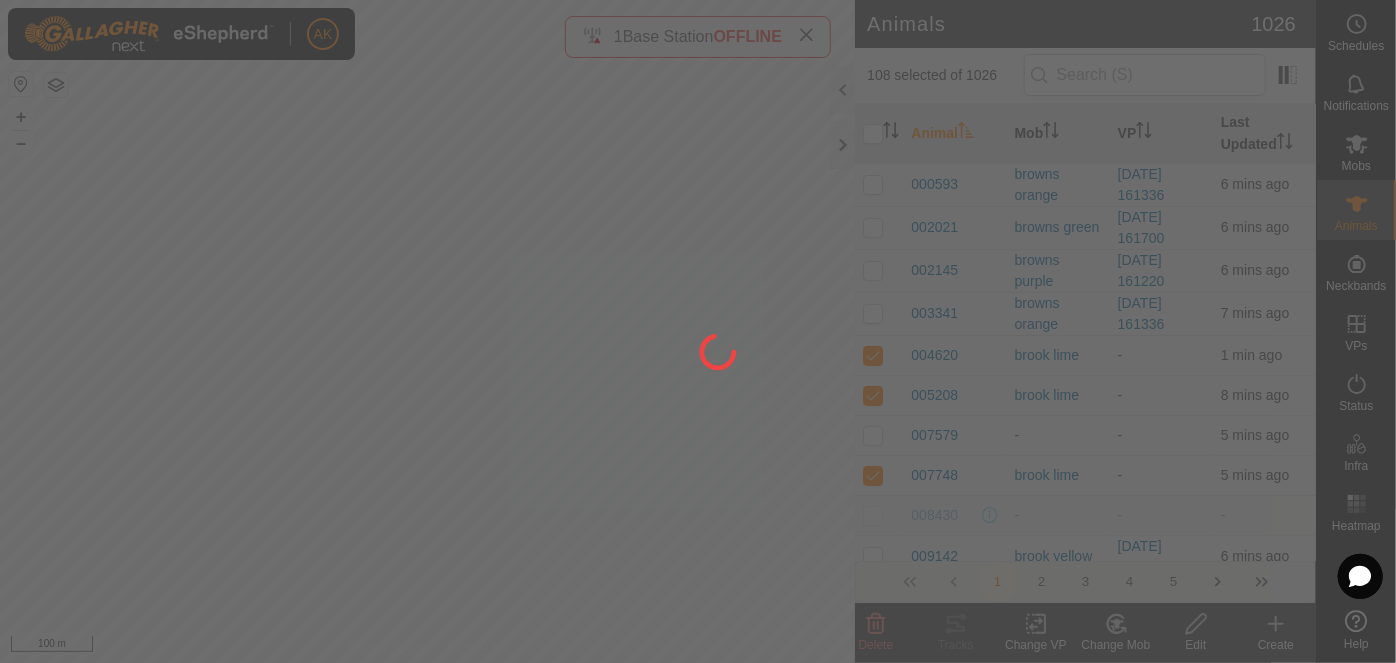 checkbox on "false" 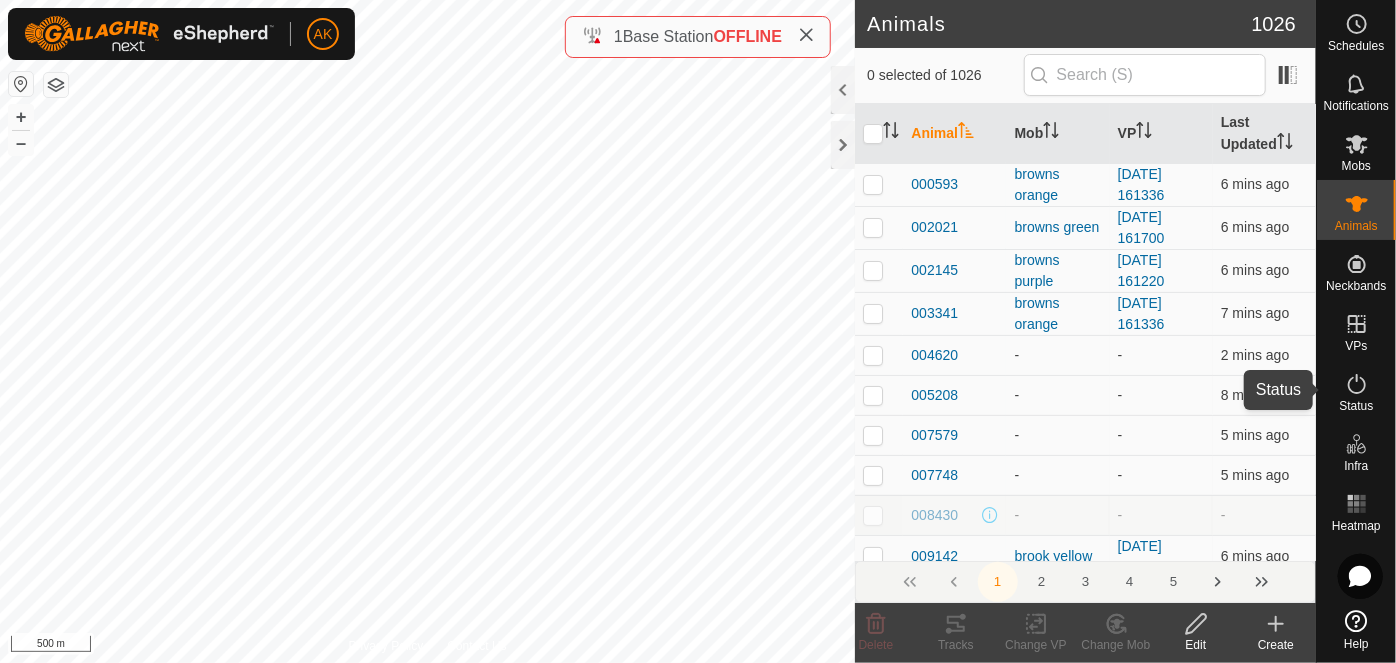 click 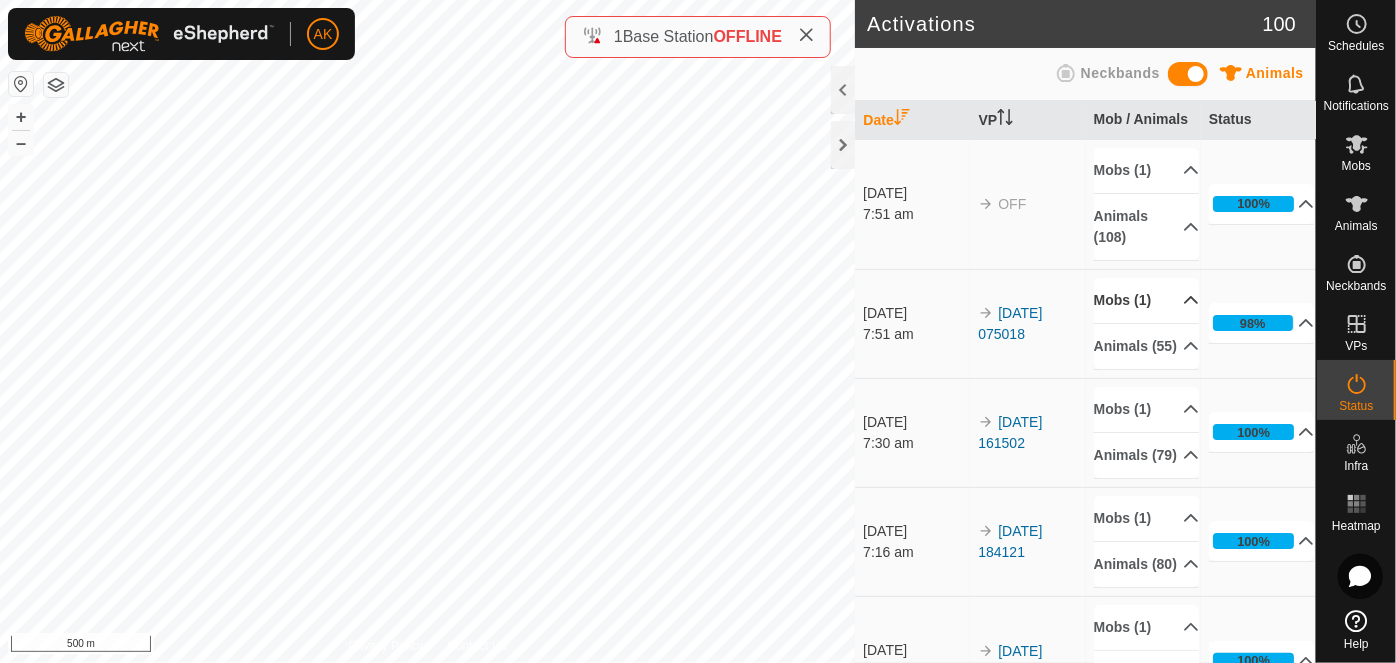 click on "Mobs (1)" at bounding box center [1147, 300] 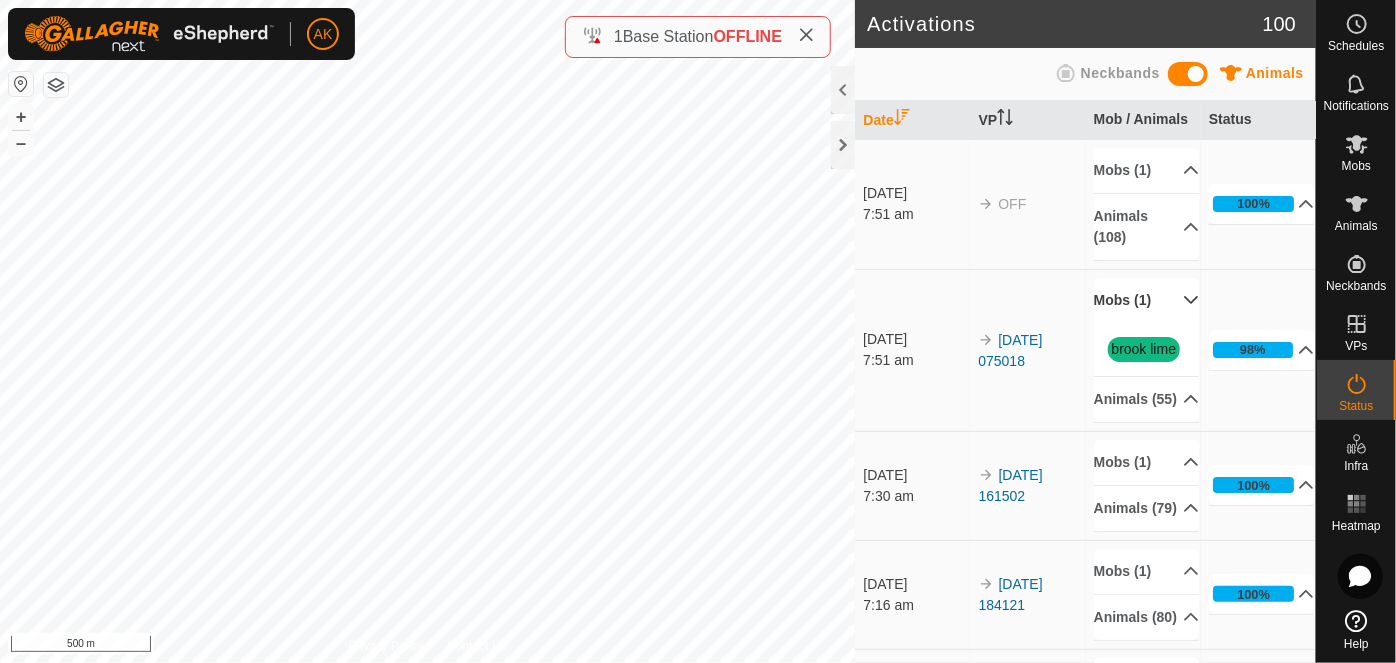 click on "Mobs (1)" at bounding box center [1147, 300] 